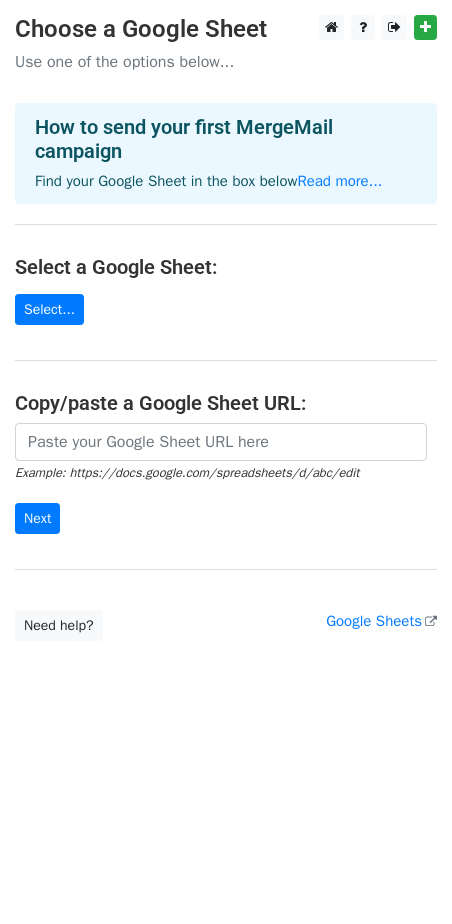 scroll, scrollTop: 0, scrollLeft: 0, axis: both 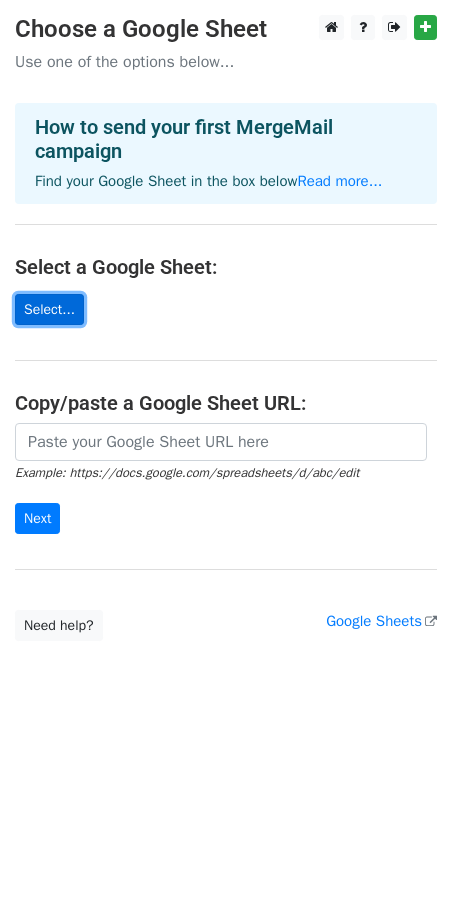 click on "Select..." at bounding box center (49, 309) 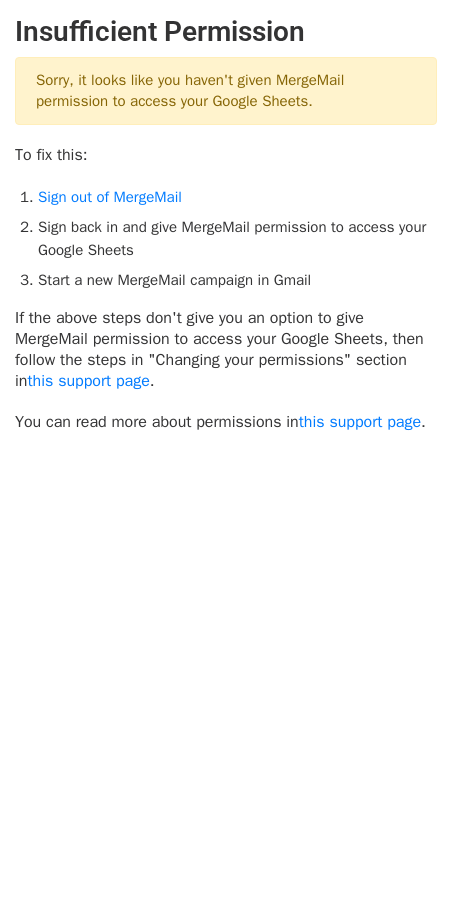 scroll, scrollTop: 0, scrollLeft: 0, axis: both 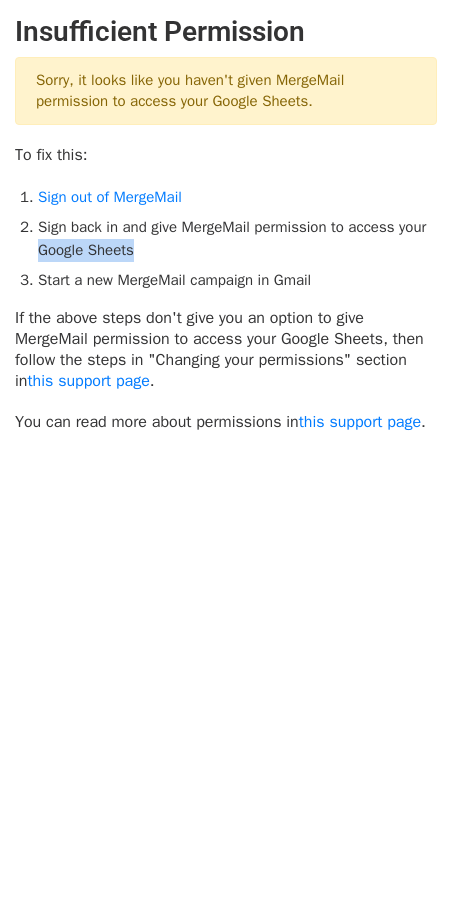 drag, startPoint x: 97, startPoint y: 240, endPoint x: 127, endPoint y: 240, distance: 30 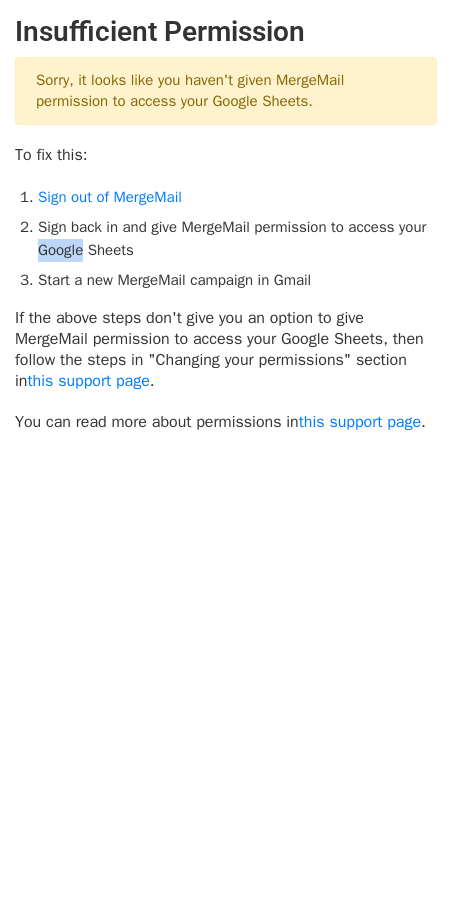 drag, startPoint x: 98, startPoint y: 241, endPoint x: 113, endPoint y: 241, distance: 15 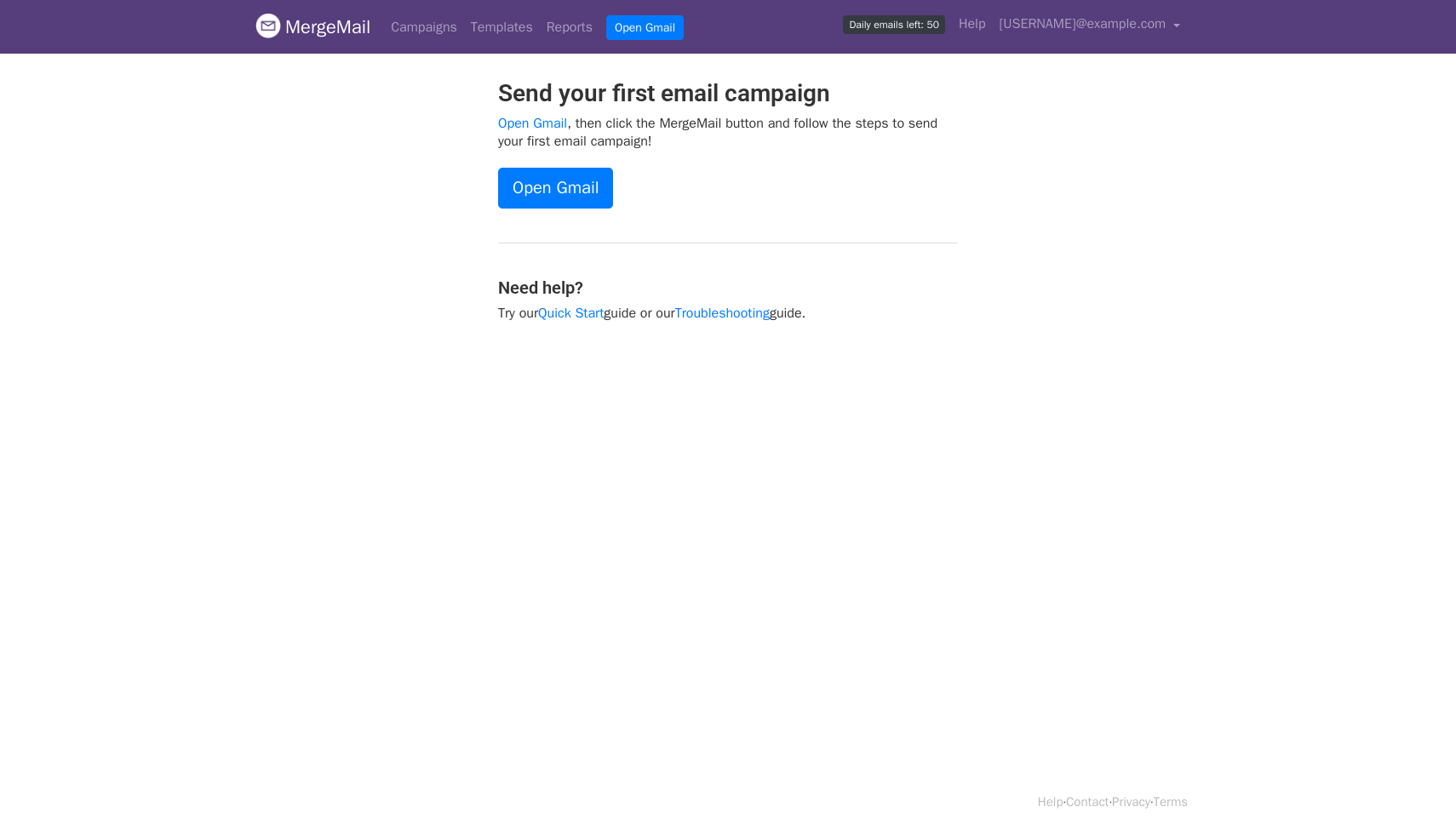 scroll, scrollTop: 0, scrollLeft: 0, axis: both 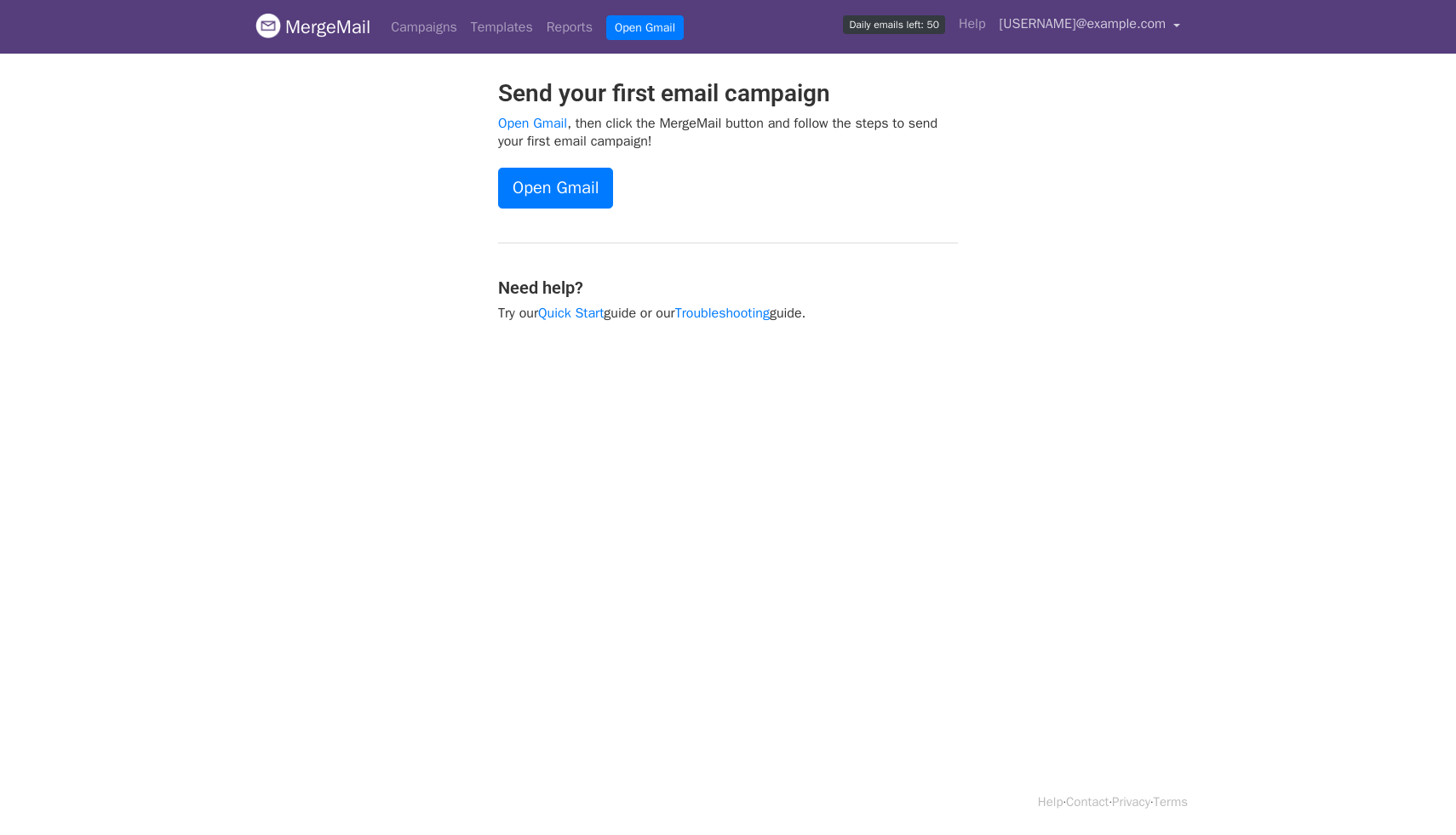 click on "[USERNAME]@example.com" at bounding box center (1083, 24) 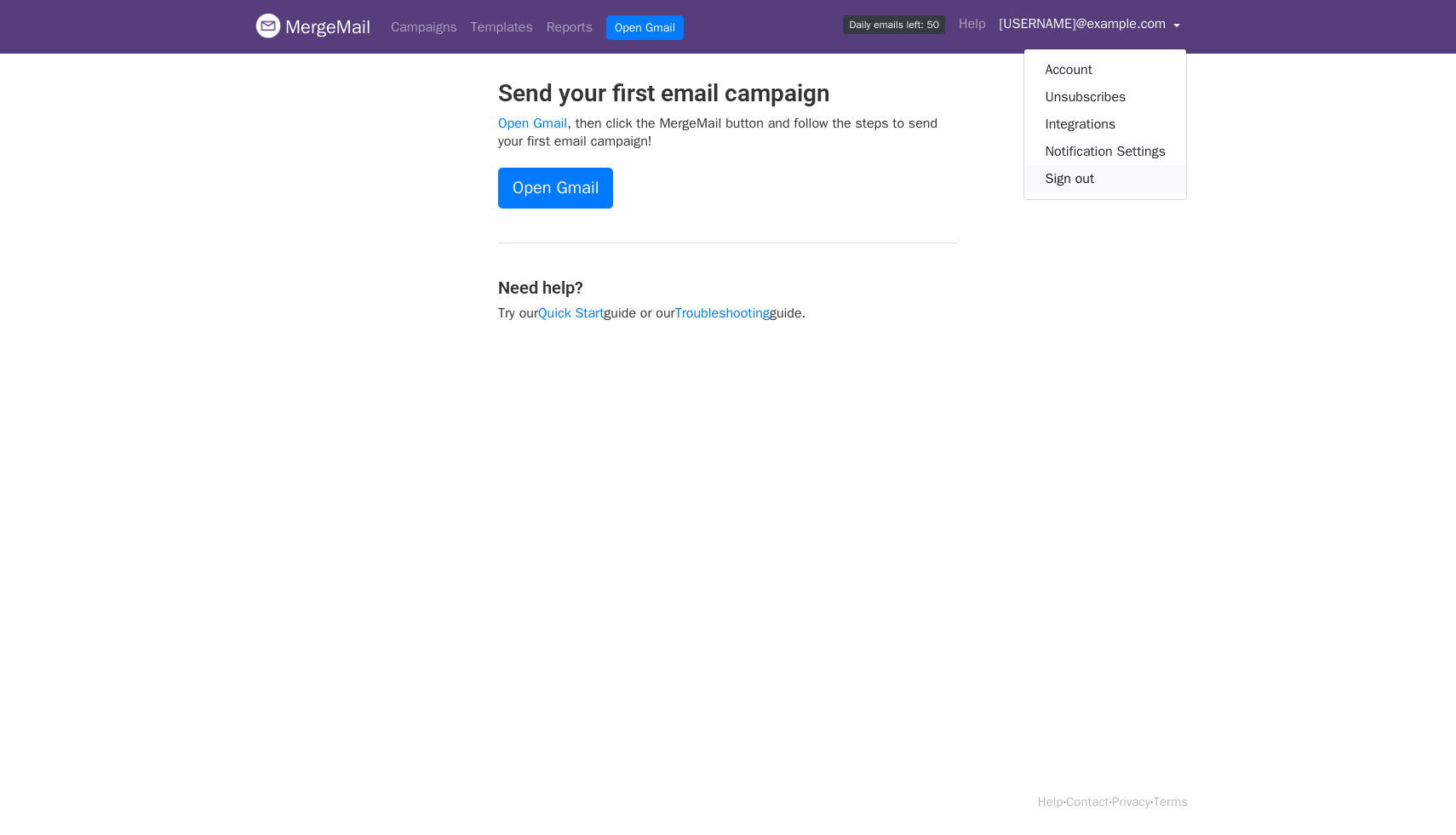 click on "Sign out" at bounding box center [1105, 179] 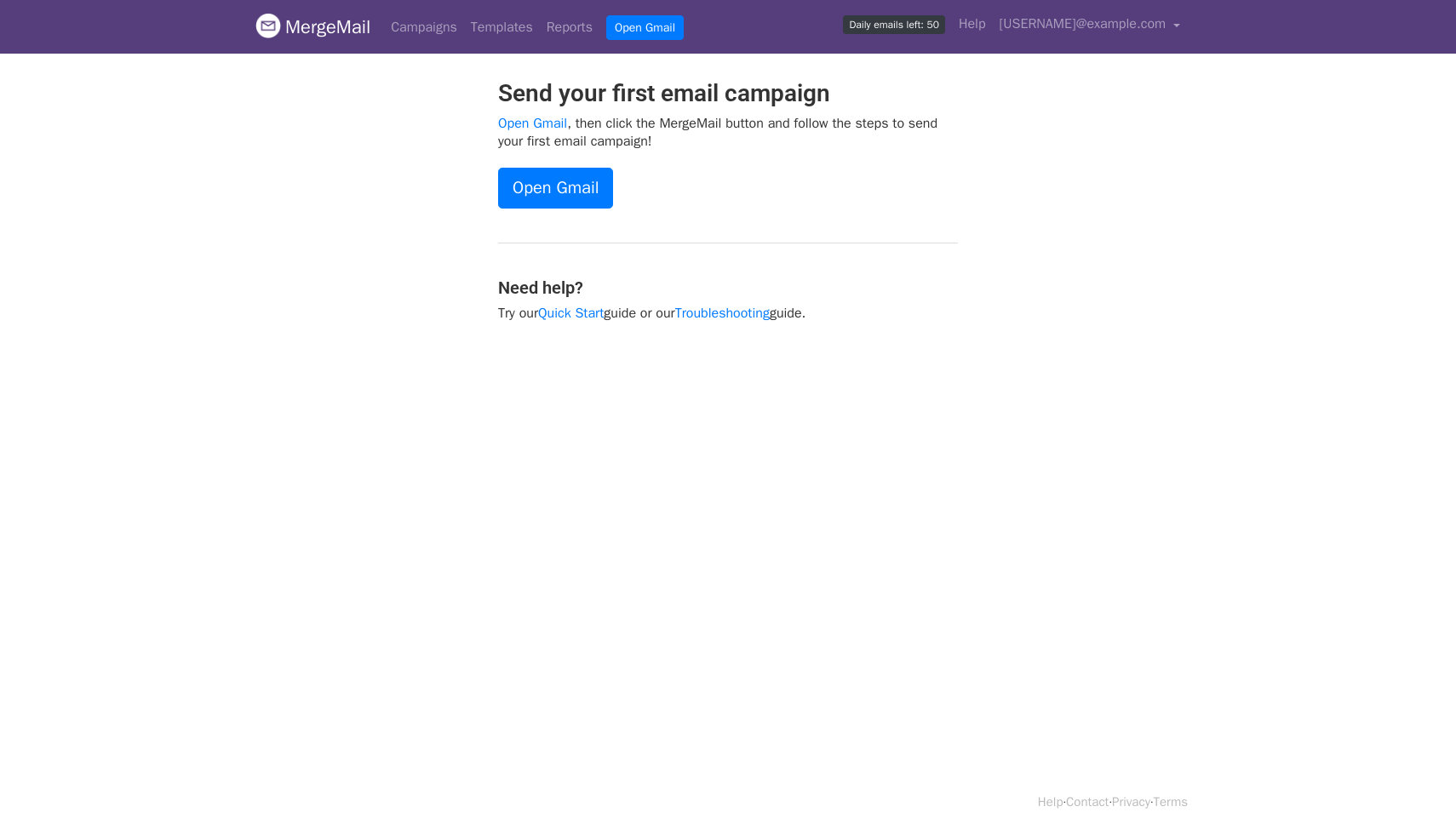 scroll, scrollTop: 0, scrollLeft: 0, axis: both 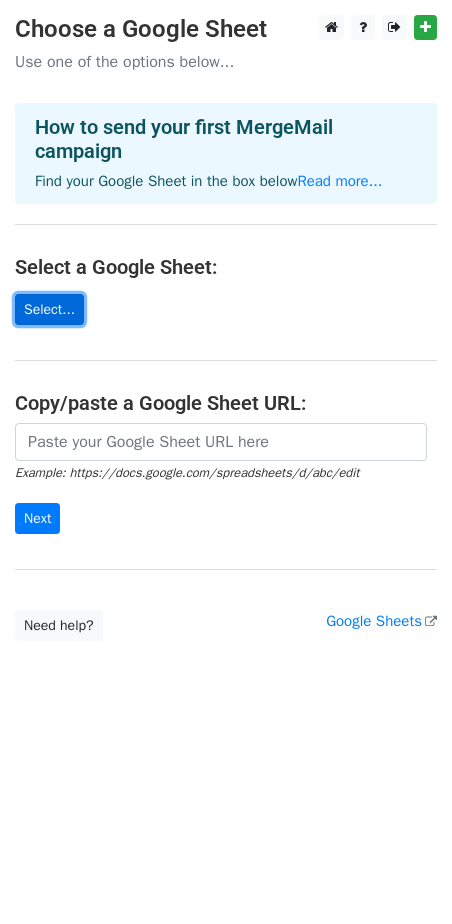 click on "Select..." at bounding box center (49, 309) 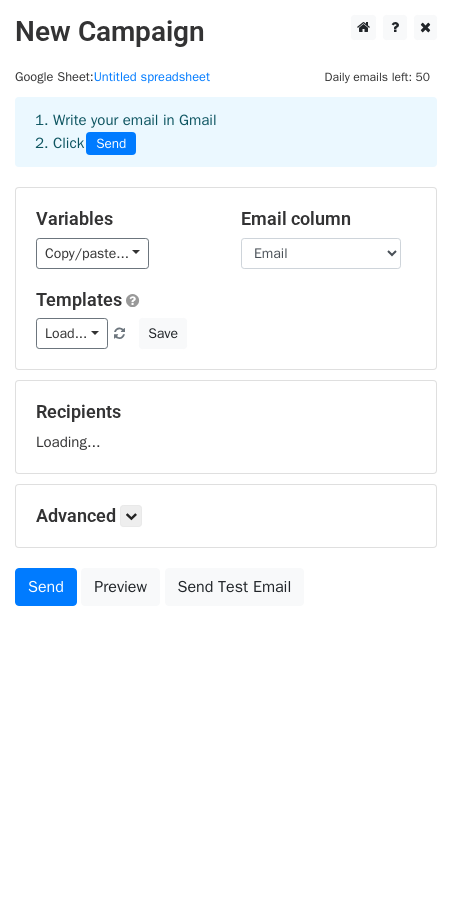 scroll, scrollTop: 0, scrollLeft: 0, axis: both 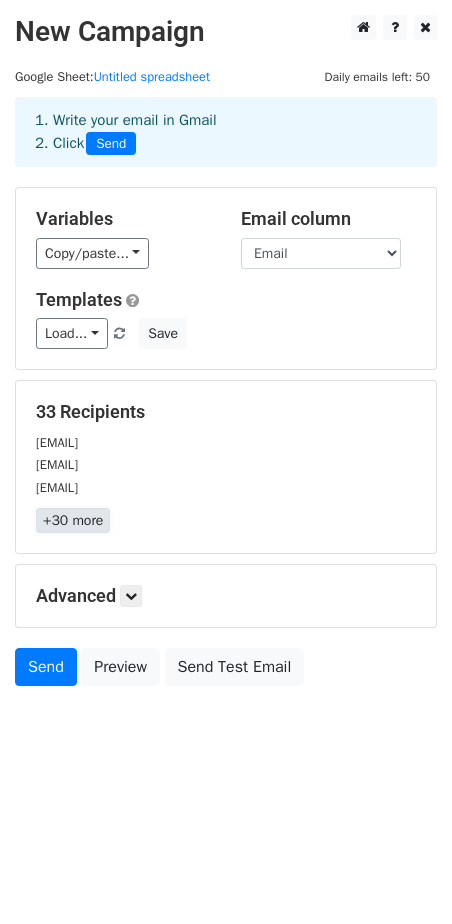 click on "+30 more" at bounding box center (73, 520) 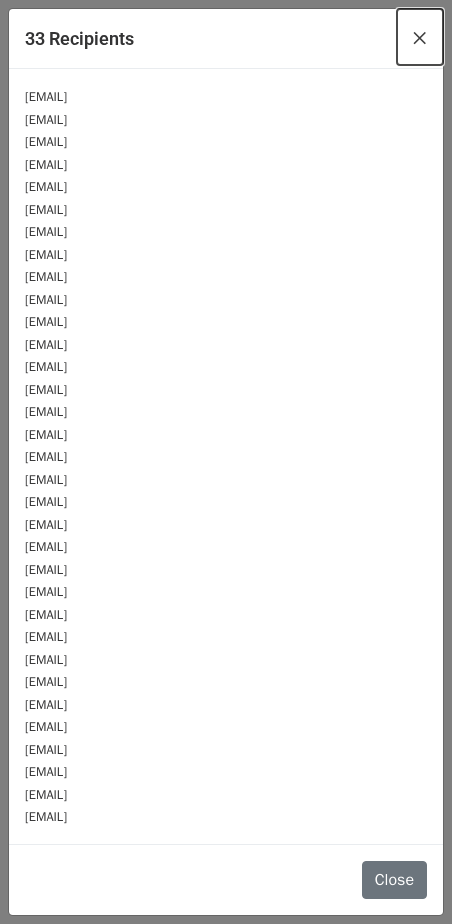 click on "×" at bounding box center [420, 37] 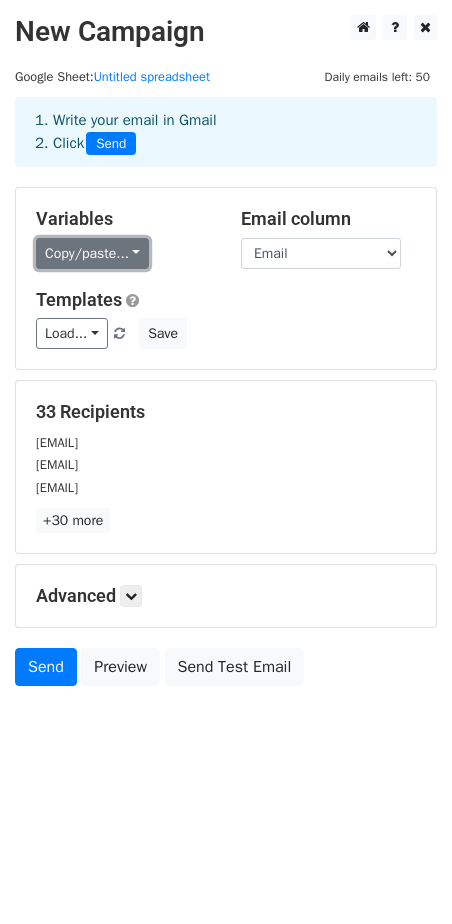 click on "Copy/paste..." at bounding box center [92, 253] 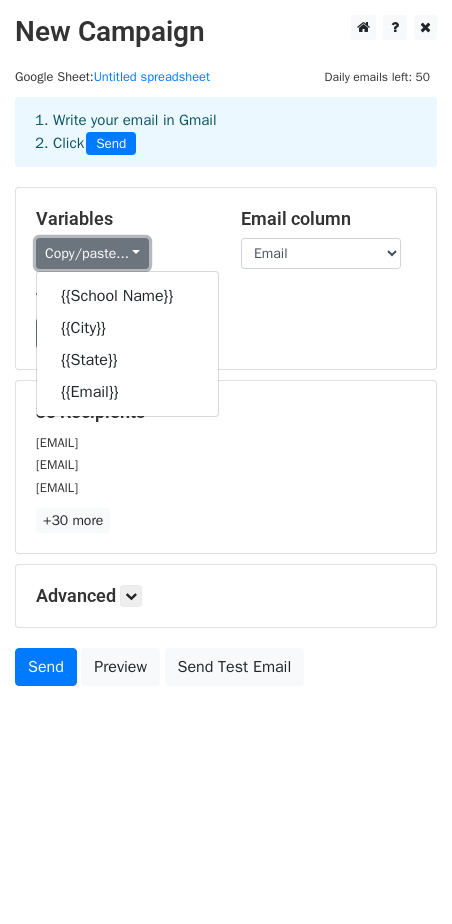 click on "Copy/paste..." at bounding box center [92, 253] 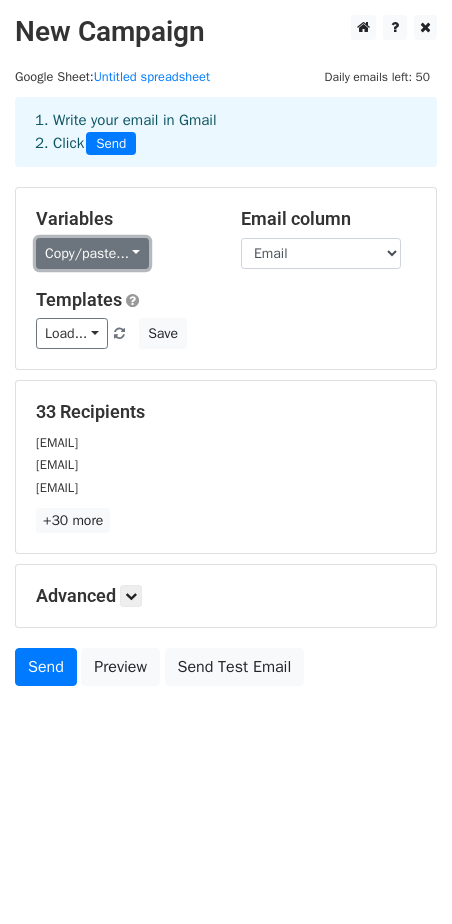 click on "Copy/paste..." at bounding box center [92, 253] 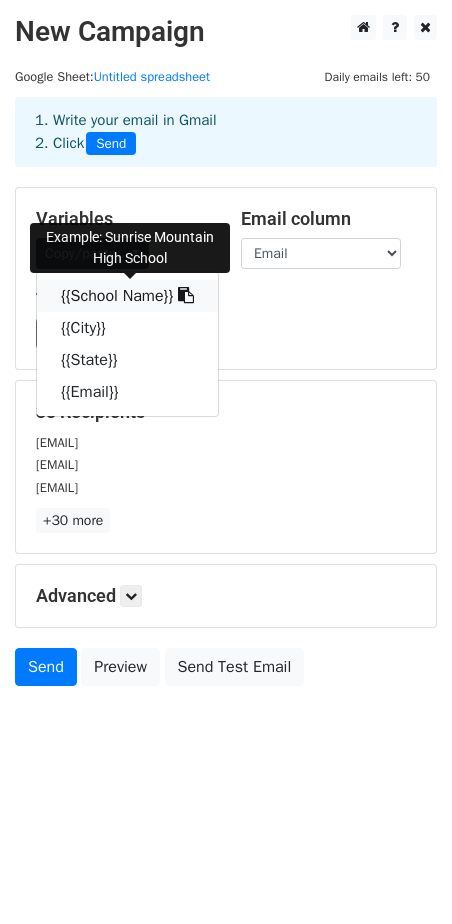 click on "{{School Name}}" at bounding box center [127, 296] 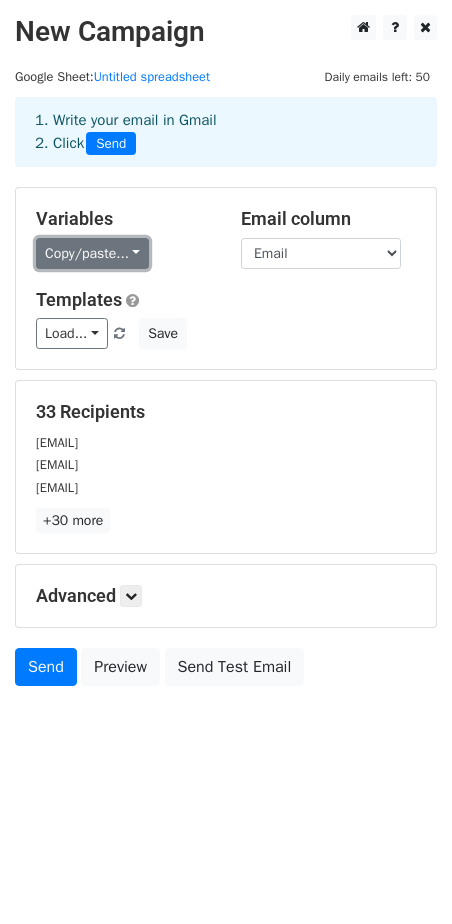 click on "Copy/paste..." at bounding box center [92, 253] 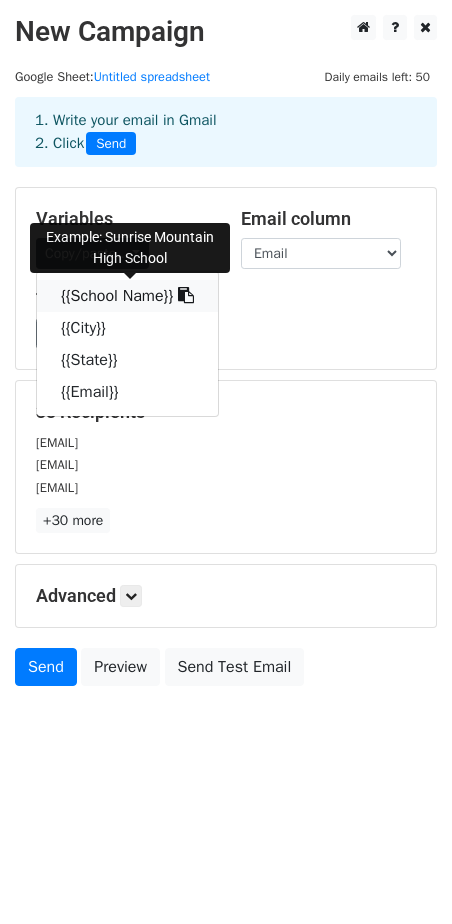 click on "{{School Name}}" at bounding box center [127, 296] 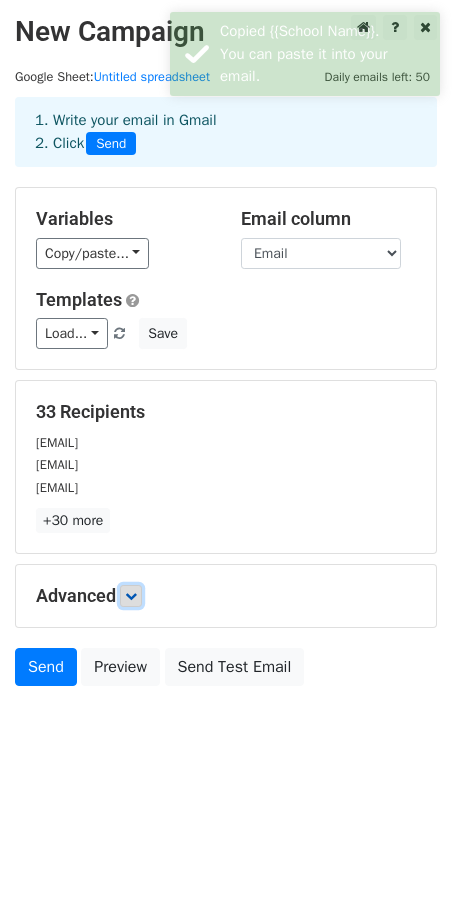 click at bounding box center [131, 596] 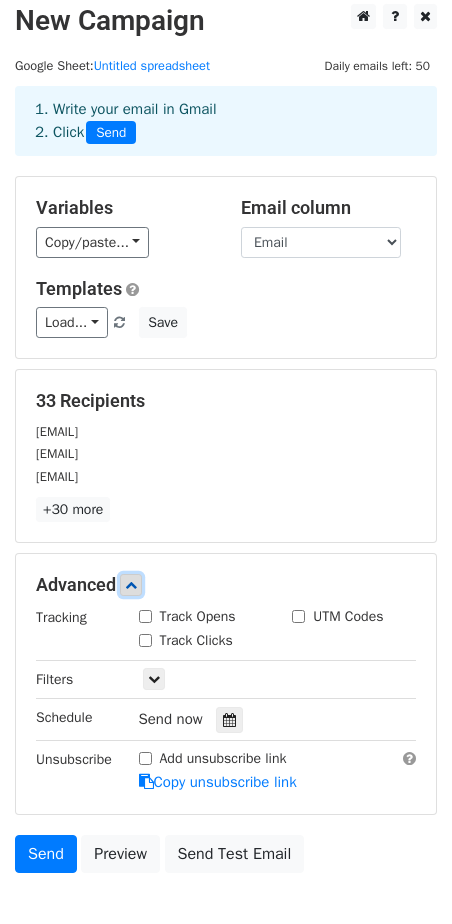 scroll, scrollTop: 12, scrollLeft: 0, axis: vertical 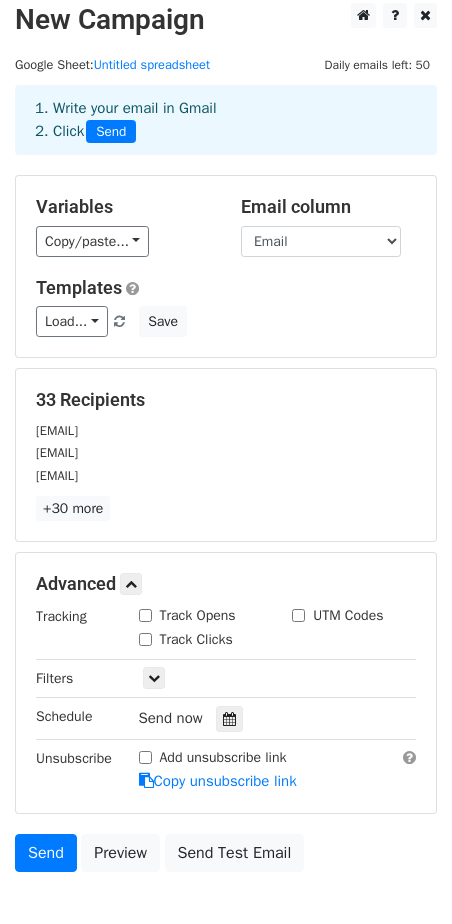 click on "Track Opens" at bounding box center (145, 615) 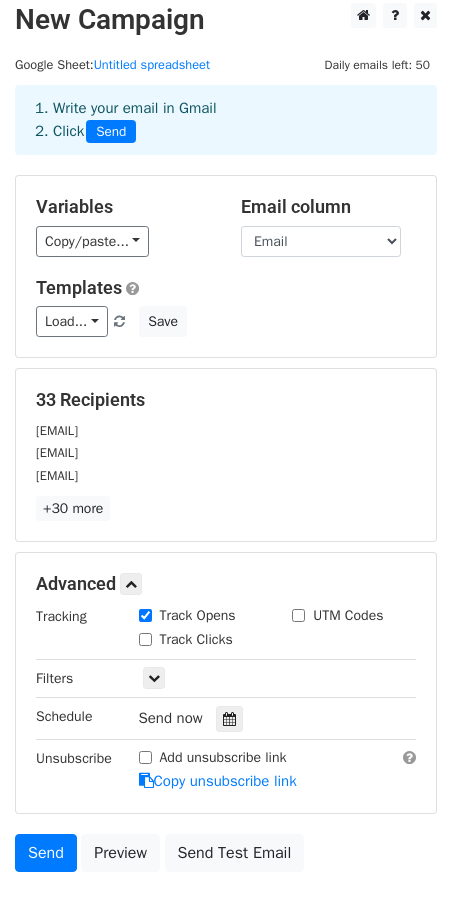 click on "Track Opens" at bounding box center (145, 615) 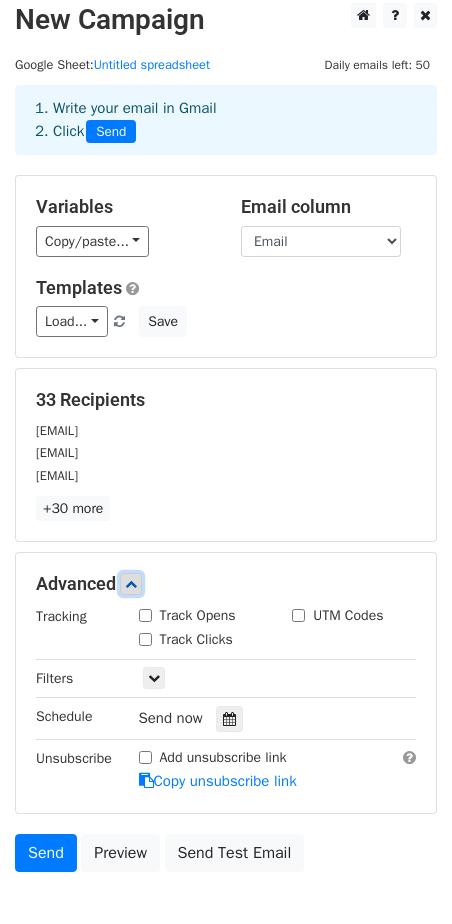 click at bounding box center (131, 584) 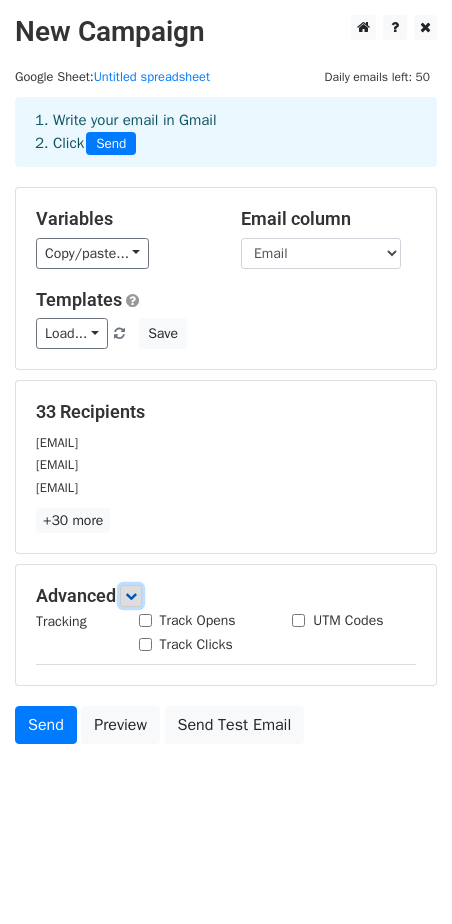 scroll, scrollTop: 0, scrollLeft: 0, axis: both 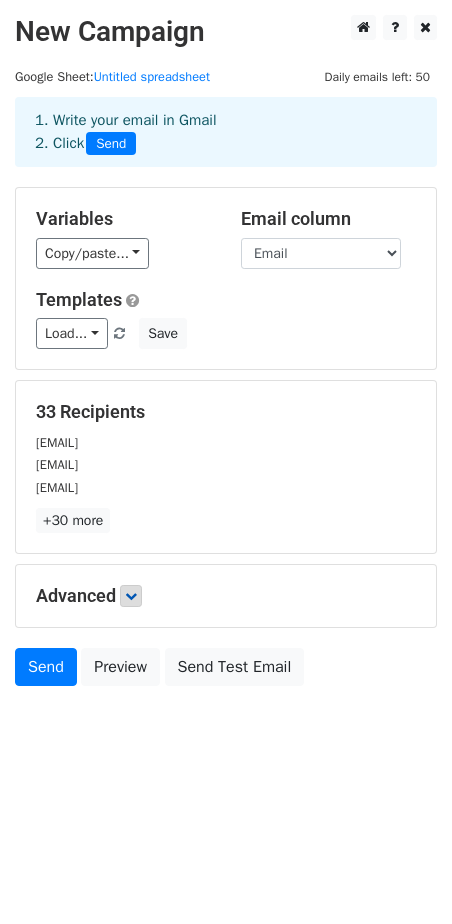 click on "New Campaign
Daily emails left: 50
Google Sheet:
Untitled spreadsheet
1. Write your email in Gmail
2. Click
Send
Variables
Copy/paste...
{{School Name}}
{{City}}
{{State}}
{{Email}}
Email column
School Name
City
State
Email
Templates
Load...
No templates saved
Save
33 Recipients
studentservices@ccsd.net
vta_counsel@ccsd.net
hsfamily@westernhs.net
+30 more
33 Recipients
×
studentservices@ccsd.net
vta_counsel@ccsd.net
hsfamily@westernhs.net
counseling@bendhigh.edu
mvhs.counsel@bend.k12.or.us
summit.counsel@bend.k12.or.us
counseling@calderahigh.org
mdubisar@nbend.k12.or.us
bso@parkrose.k12.or.us
careercenter@clevelandhs.org
counselors@lincolnhs.org
guidance@granths.k12.or.us" at bounding box center (226, 395) 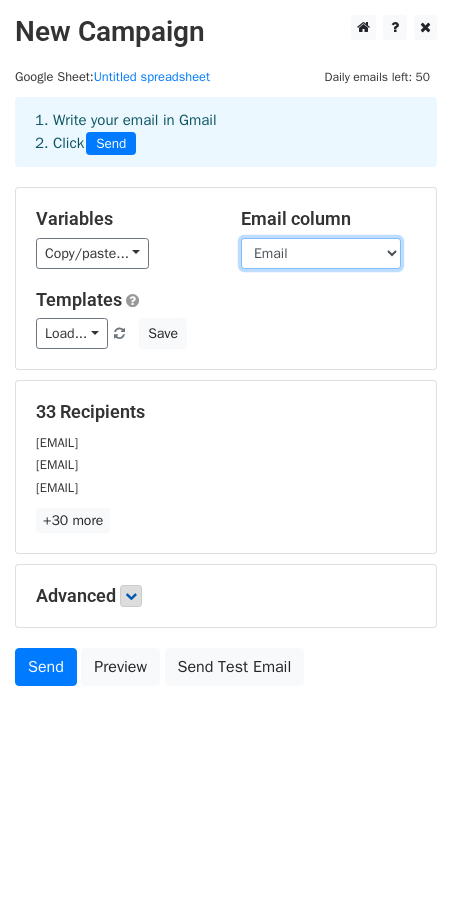 click on "School Name
City
State
Email" at bounding box center (321, 253) 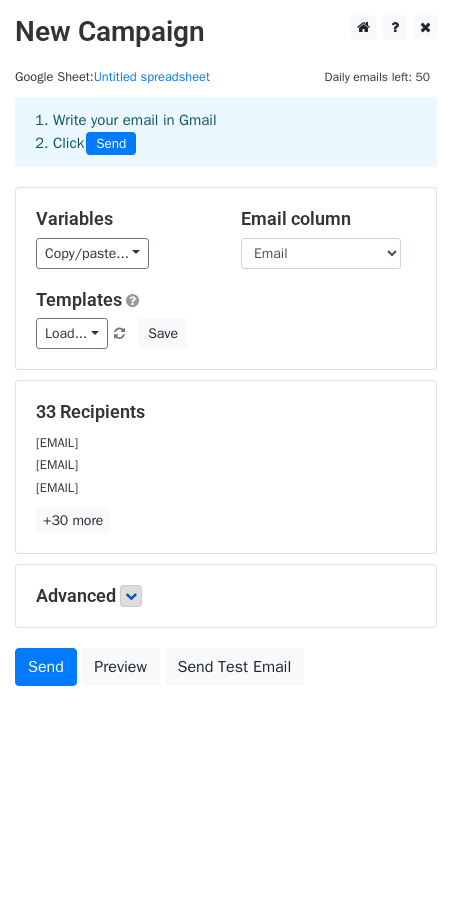 click on "Templates" at bounding box center (226, 300) 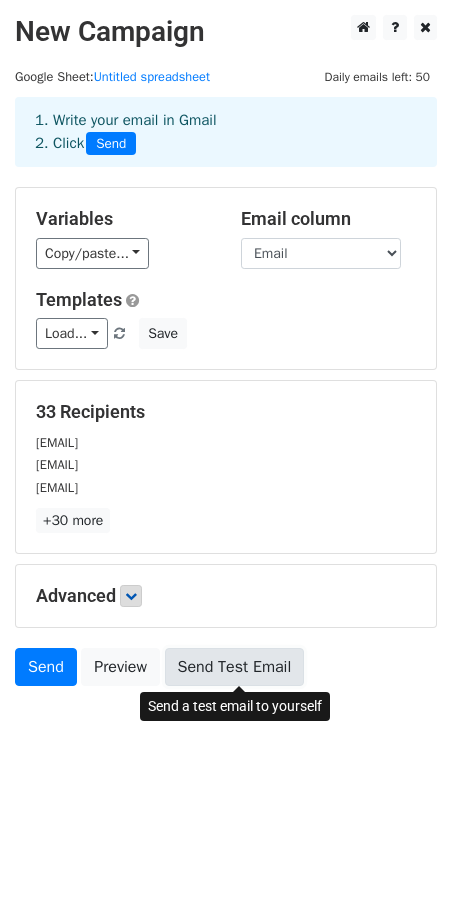 click on "Send Test Email" at bounding box center (235, 667) 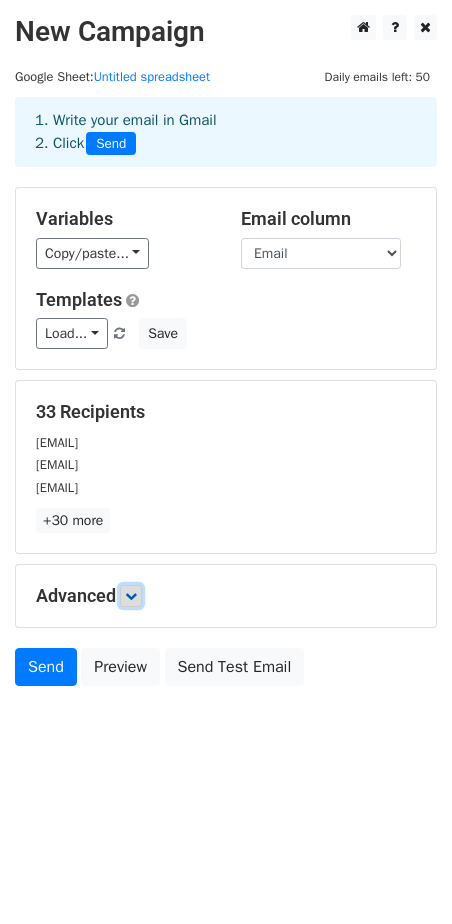 click at bounding box center [131, 596] 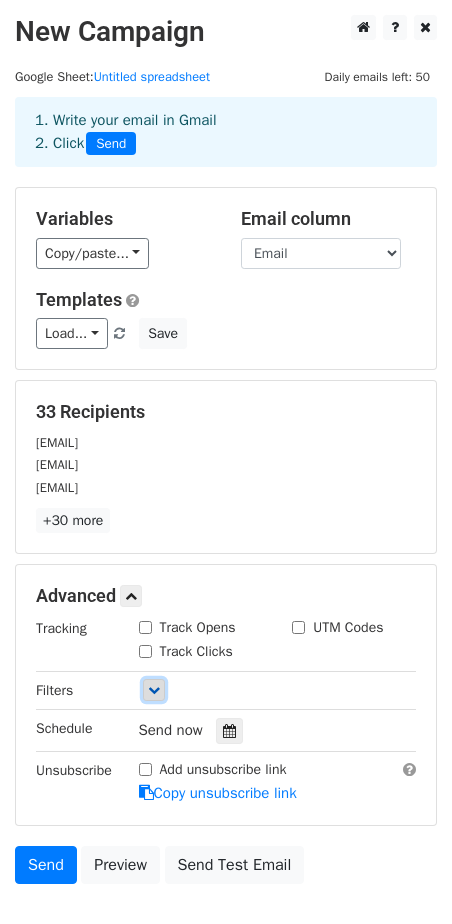 click at bounding box center (154, 690) 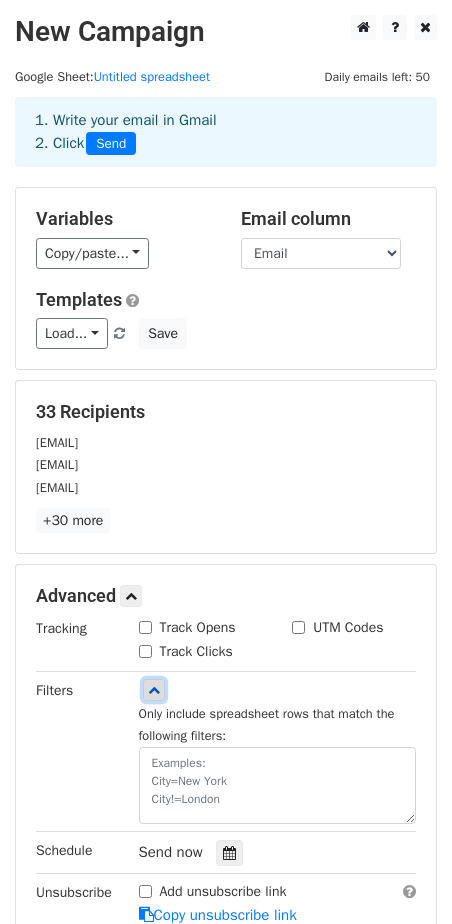 click at bounding box center (154, 690) 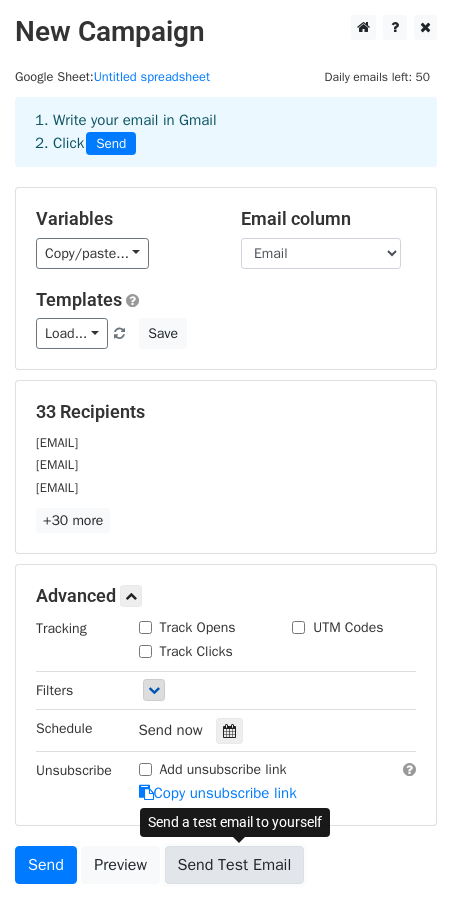 click on "Send Test Email" at bounding box center [235, 865] 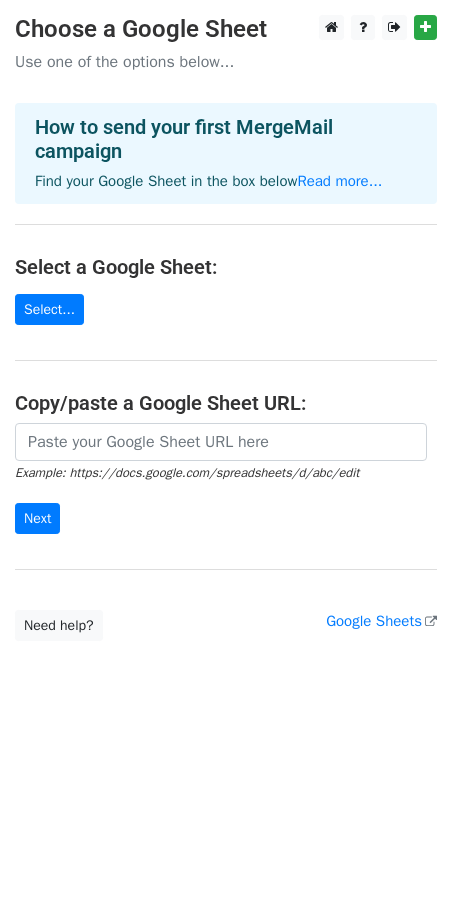 scroll, scrollTop: 0, scrollLeft: 0, axis: both 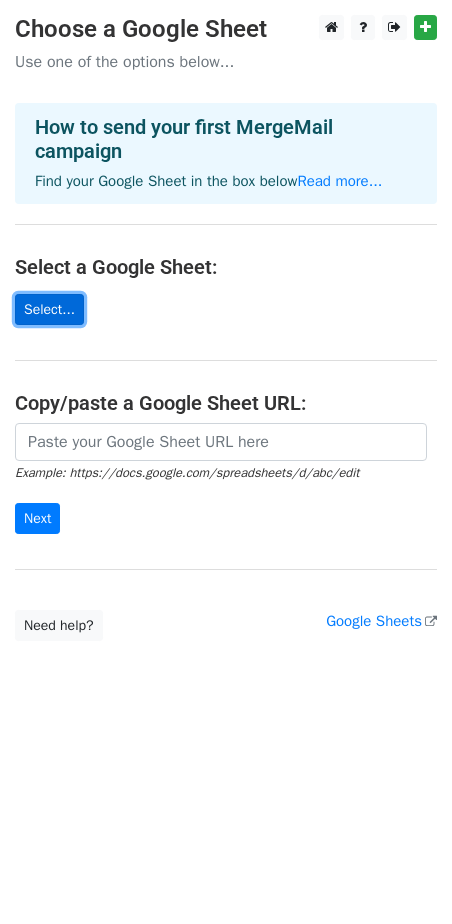 click on "Select..." at bounding box center [49, 309] 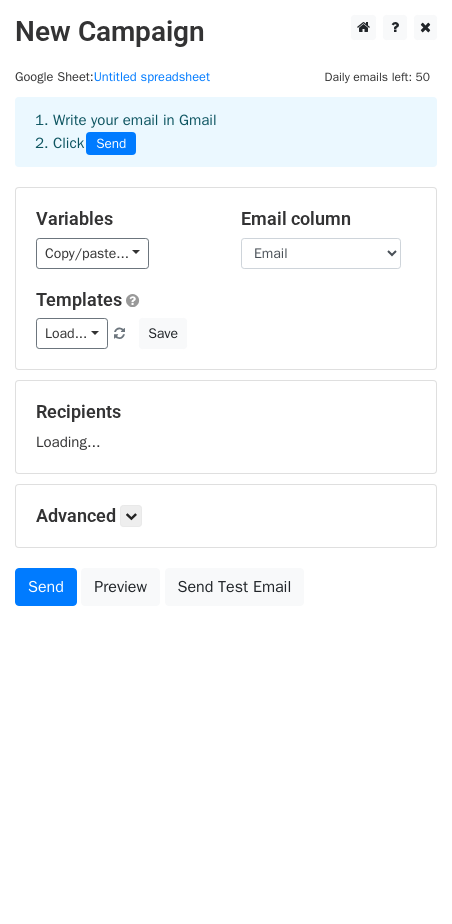 scroll, scrollTop: 0, scrollLeft: 0, axis: both 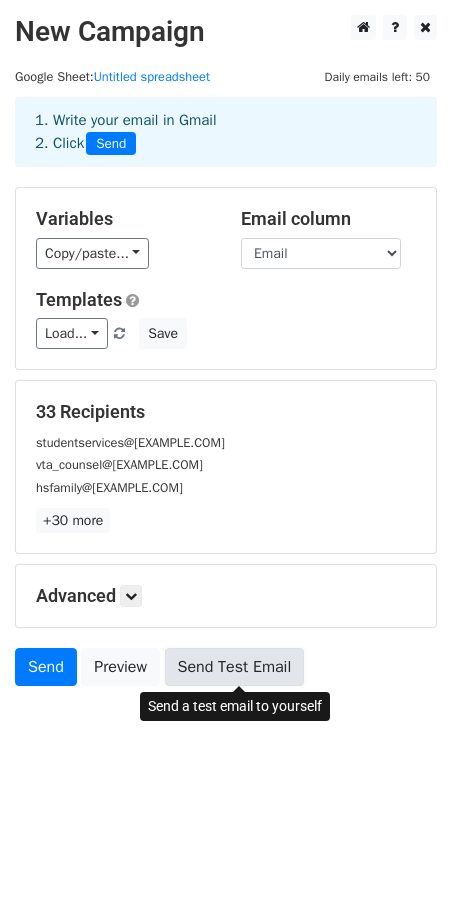 click on "Send Test Email" at bounding box center (235, 667) 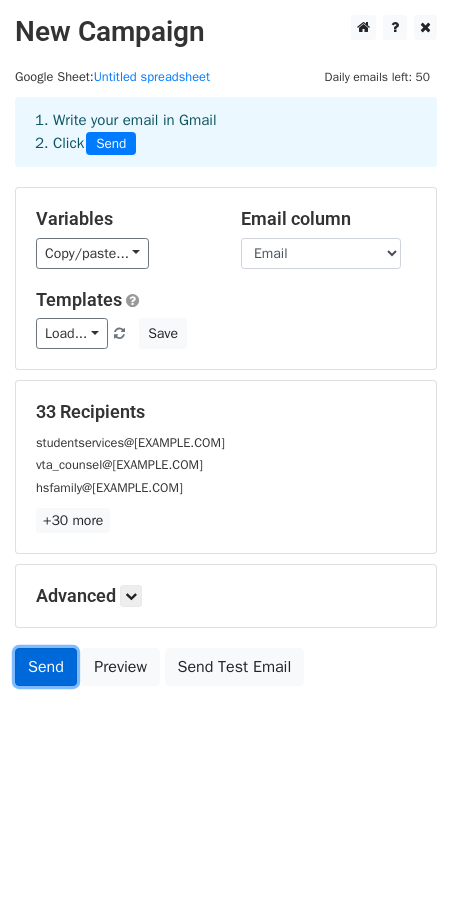 click on "Send" at bounding box center [46, 667] 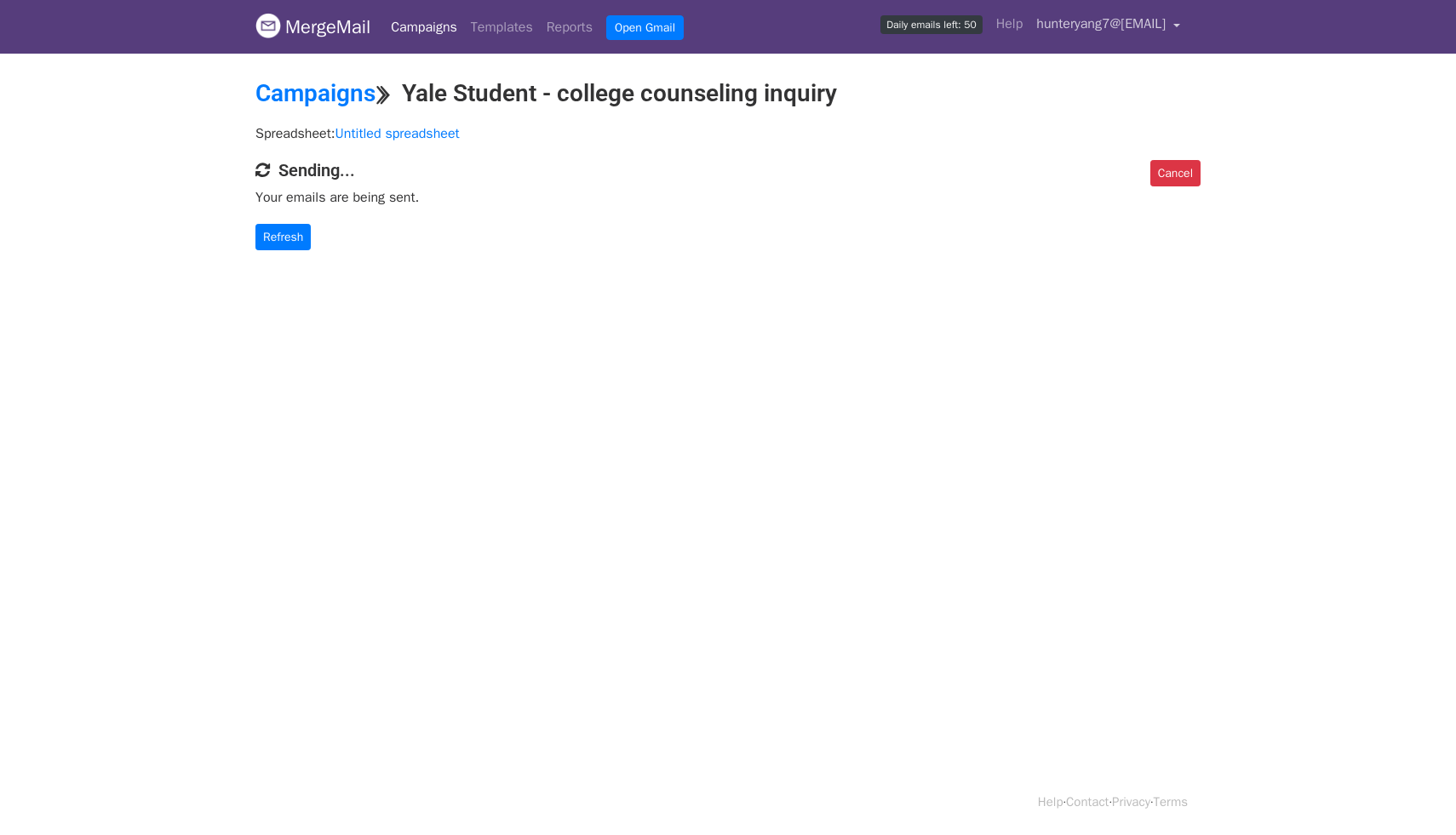 scroll, scrollTop: 0, scrollLeft: 0, axis: both 